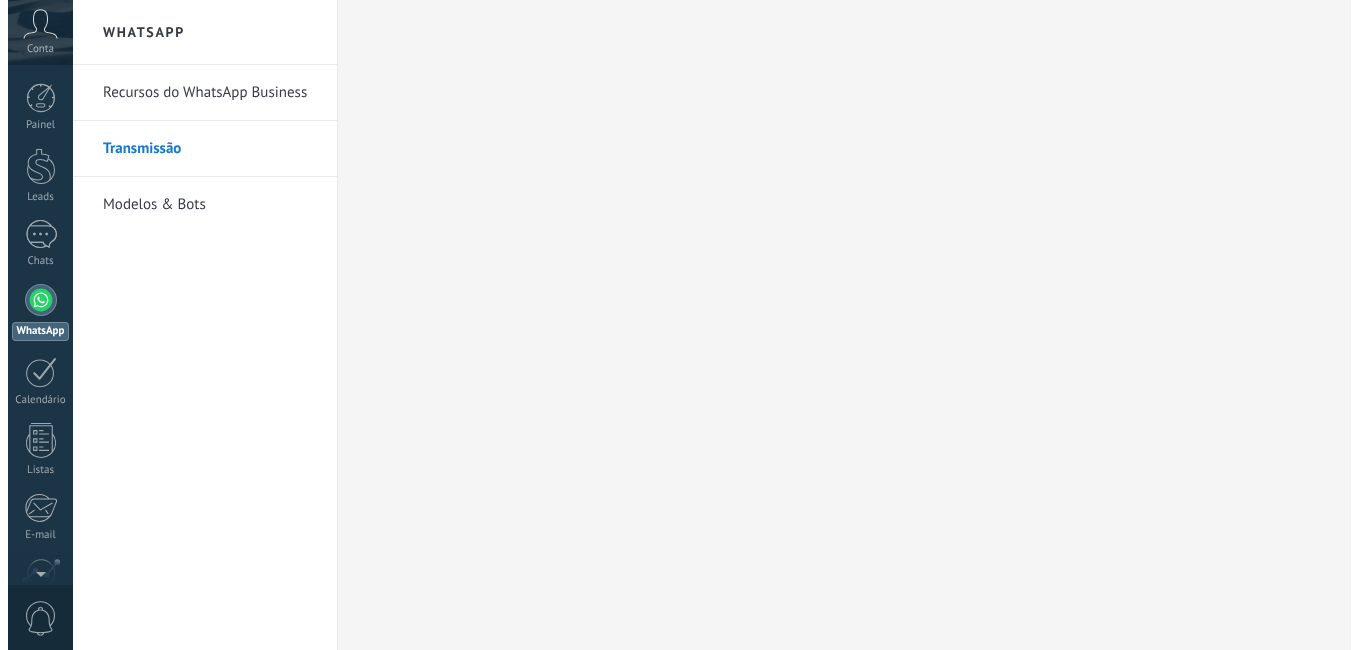 scroll, scrollTop: 0, scrollLeft: 0, axis: both 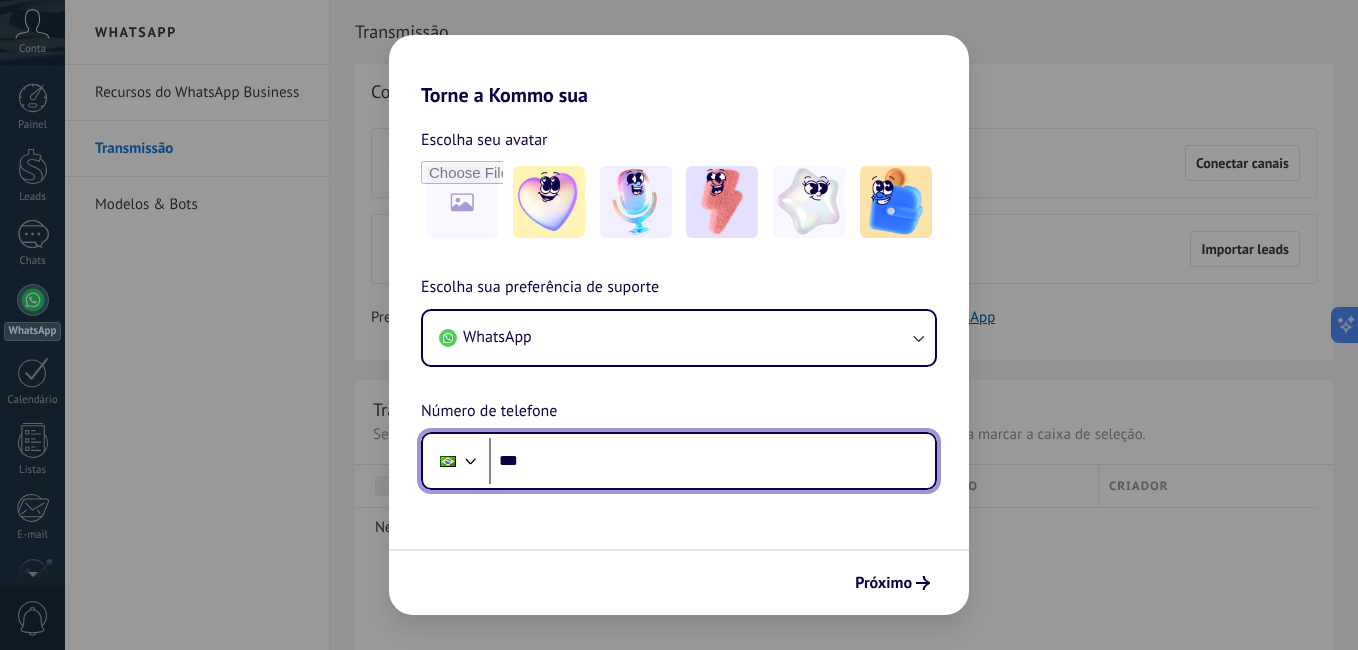 click on "**********" at bounding box center [712, 461] 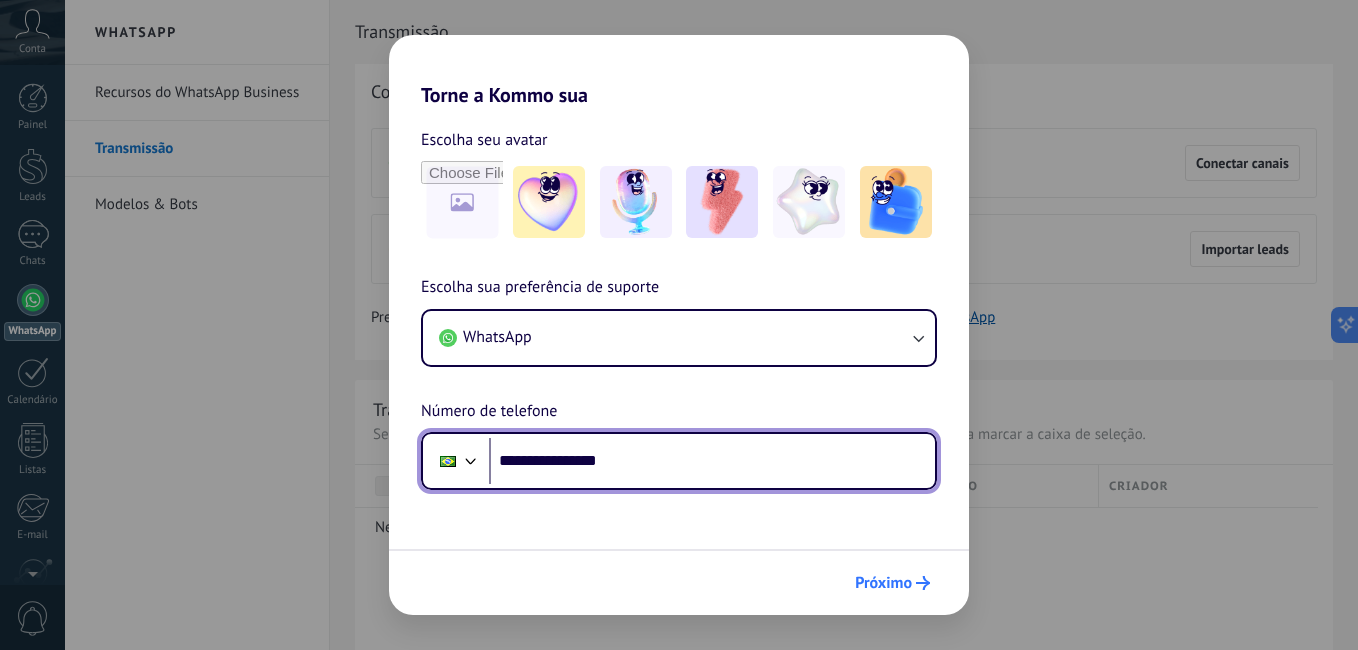 type on "**********" 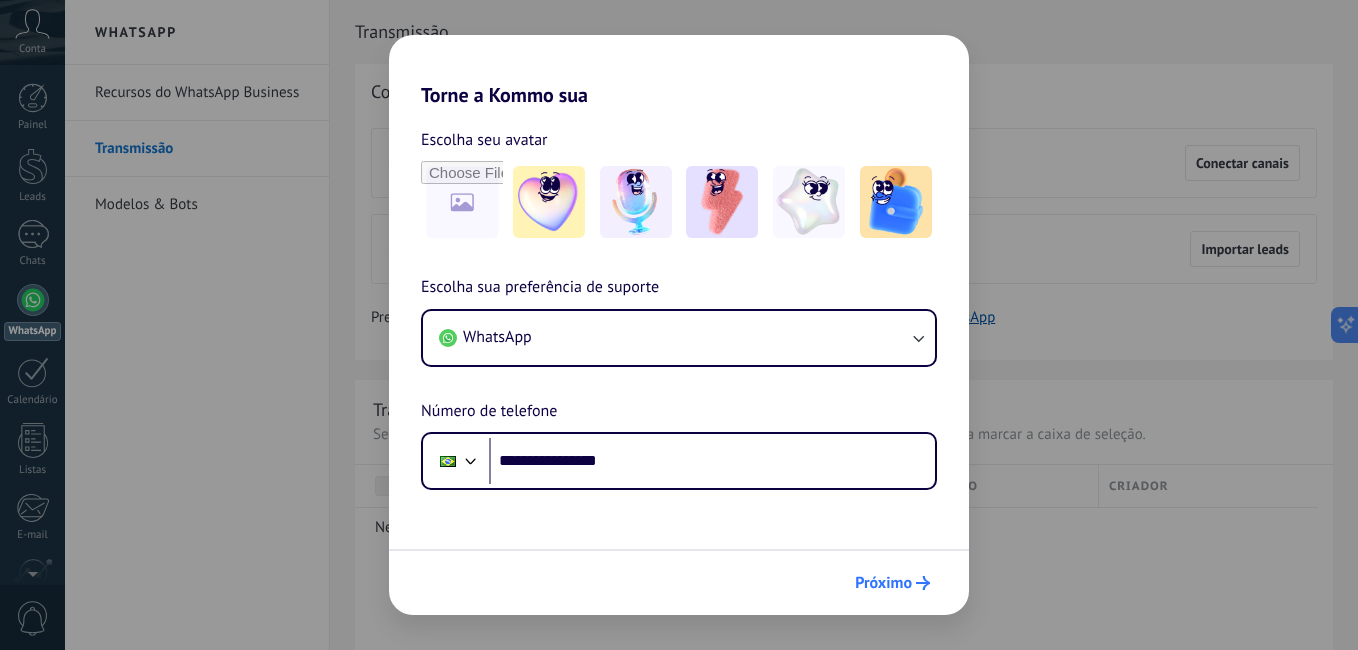 click on "Próximo" at bounding box center [883, 583] 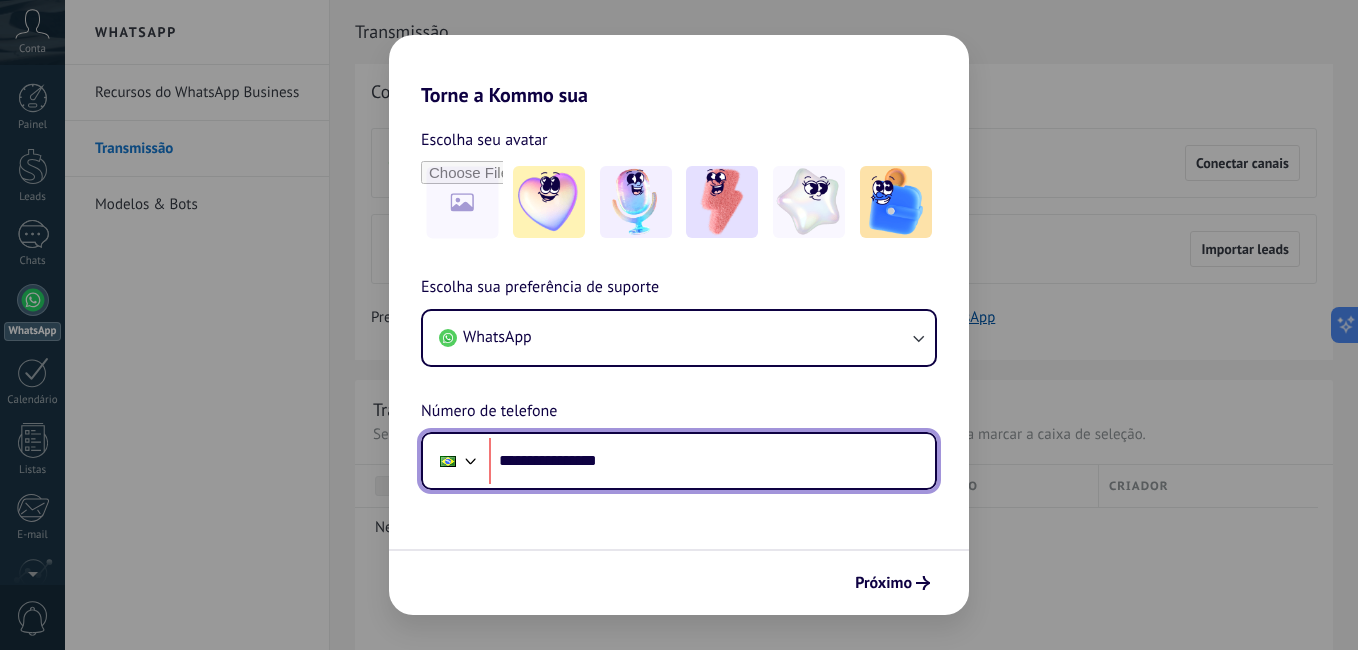 click on "**********" at bounding box center [712, 461] 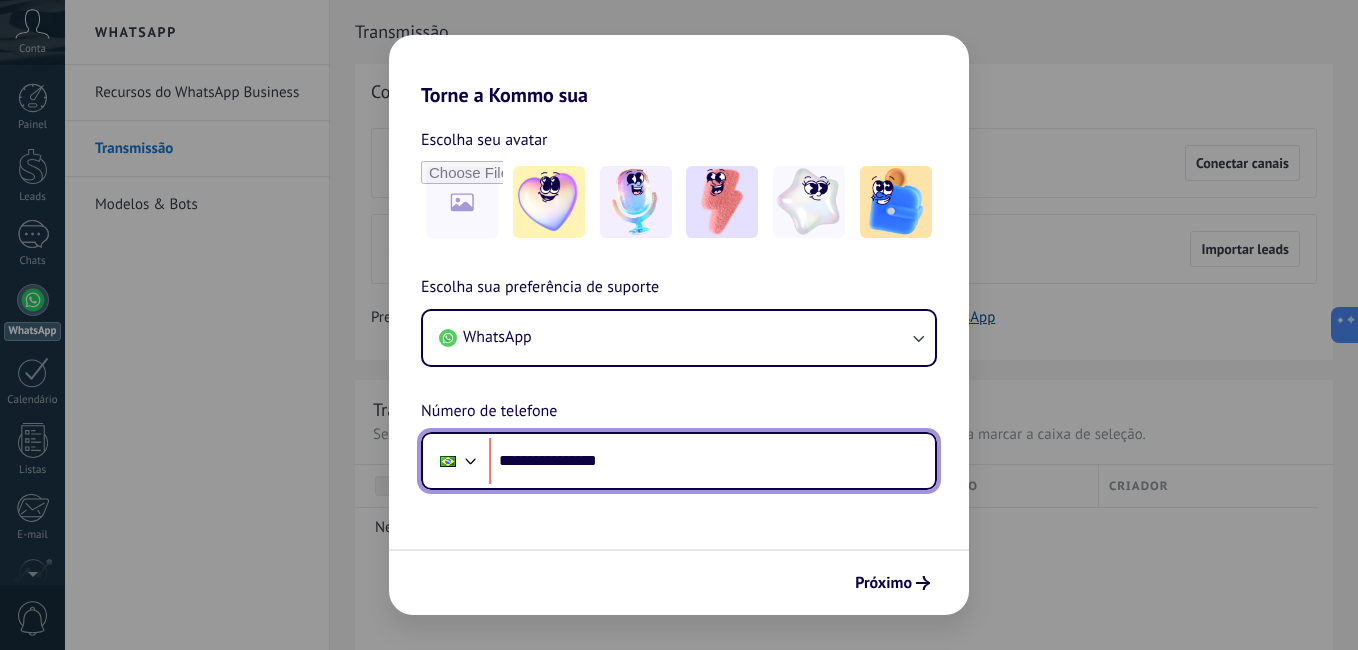 click on "**********" at bounding box center [712, 461] 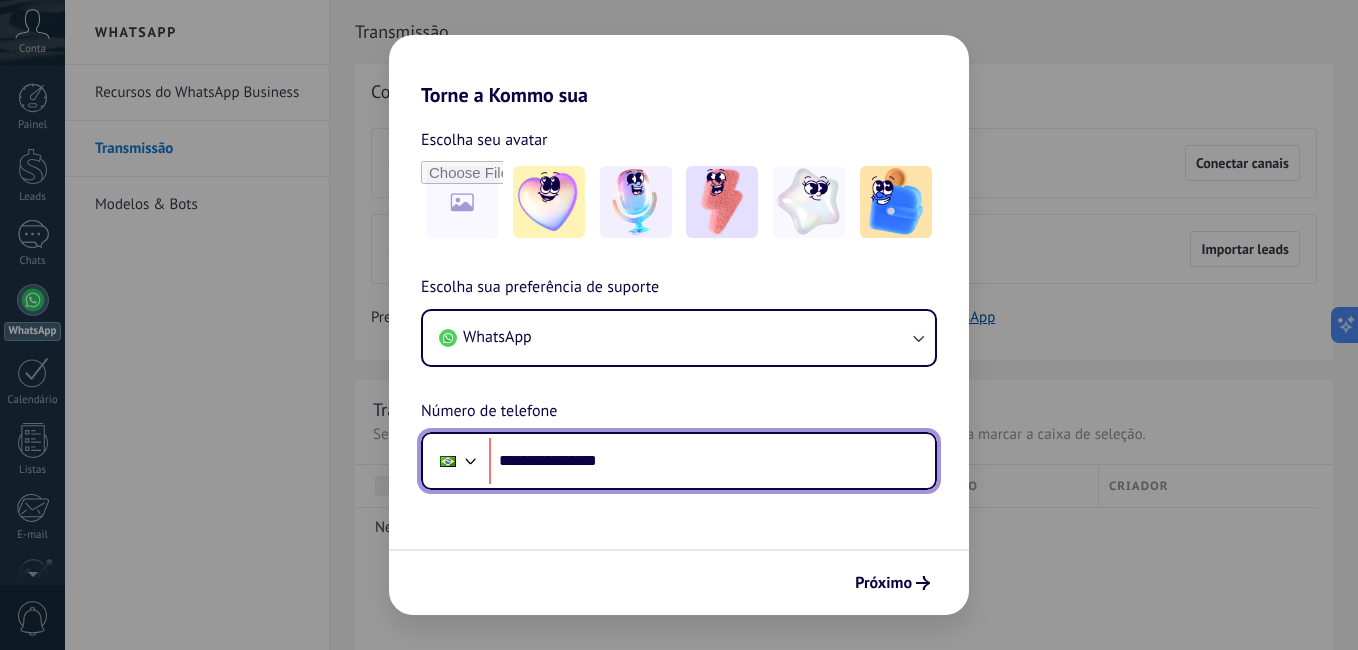 click on "**********" at bounding box center [712, 461] 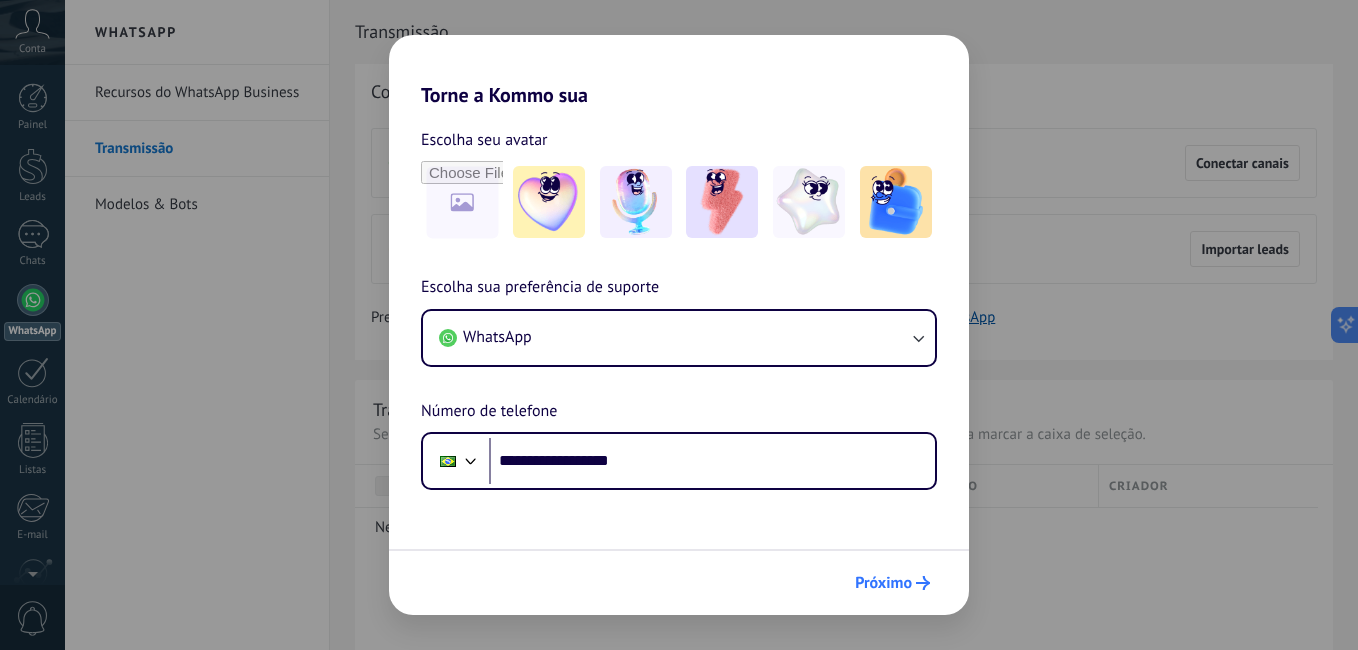 click on "Próximo" at bounding box center (883, 583) 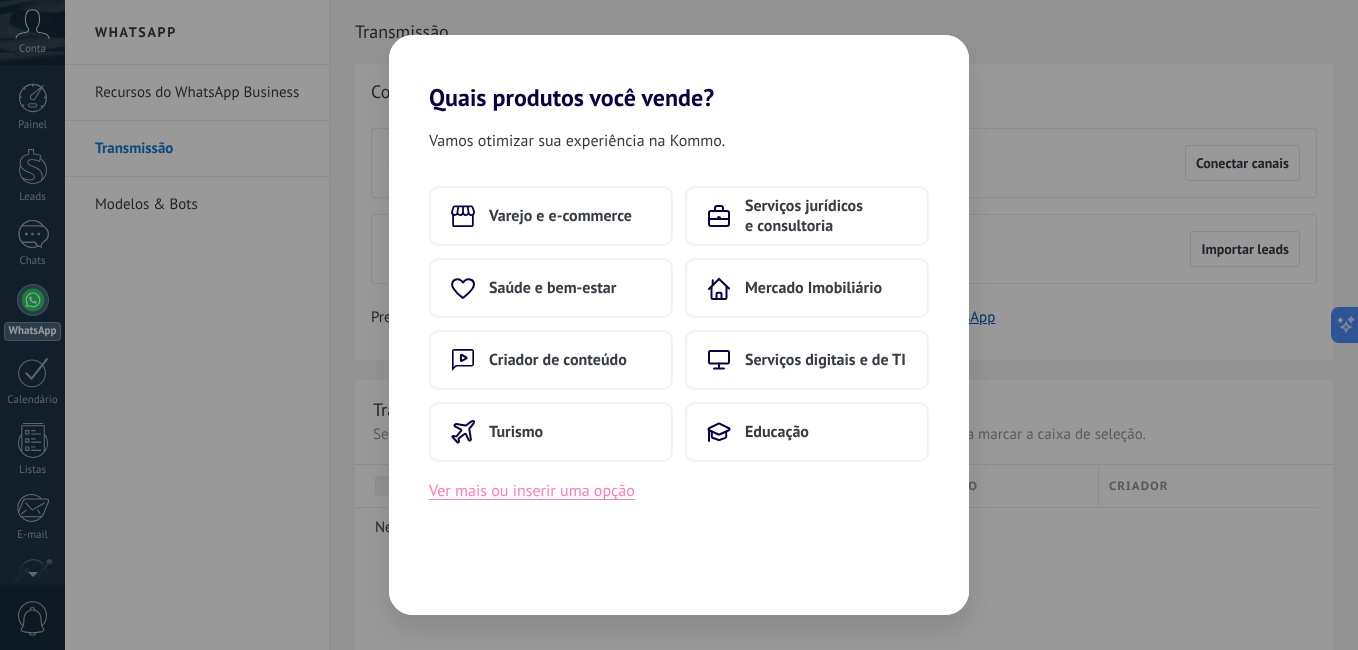 click on "Ver mais ou inserir uma opção" at bounding box center [532, 491] 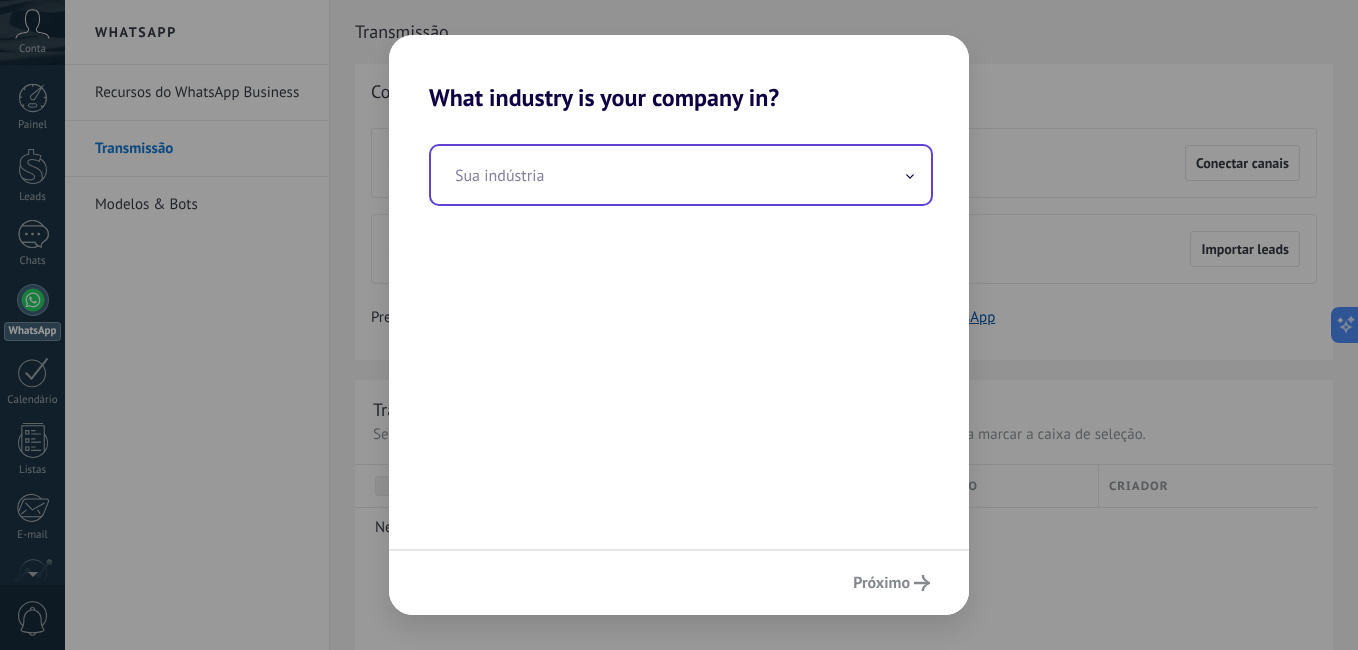 click at bounding box center (681, 175) 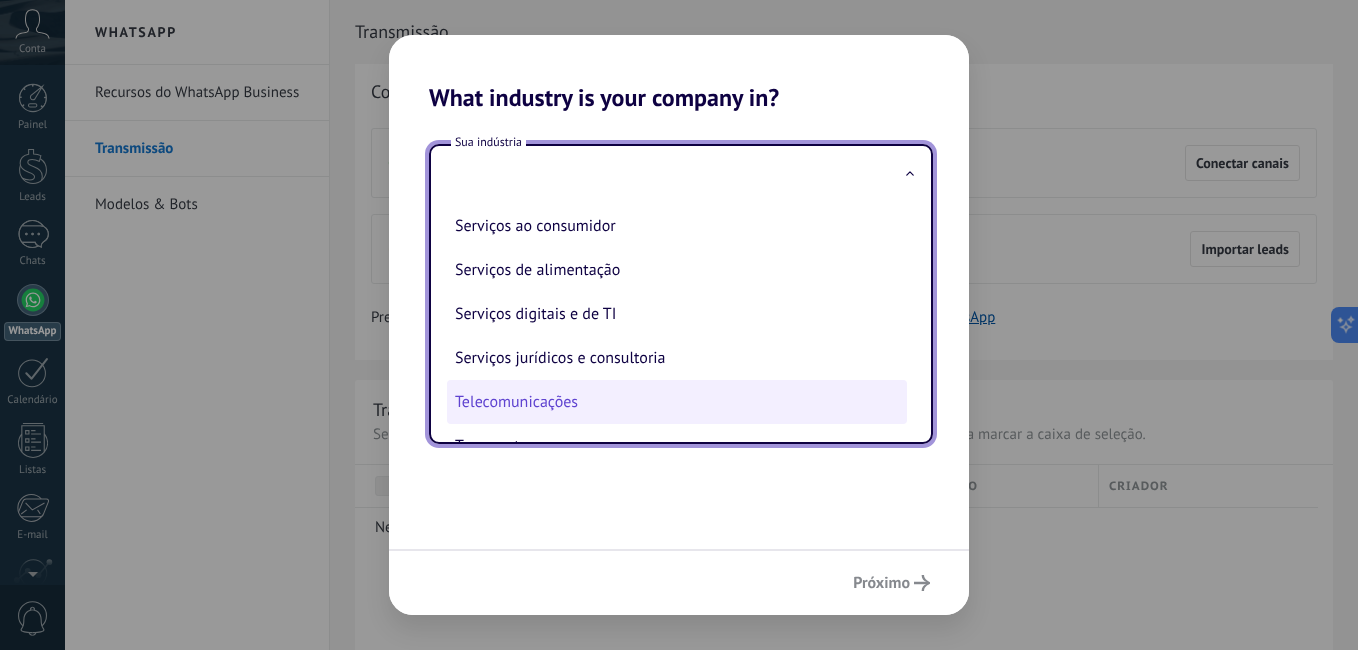 scroll, scrollTop: 500, scrollLeft: 0, axis: vertical 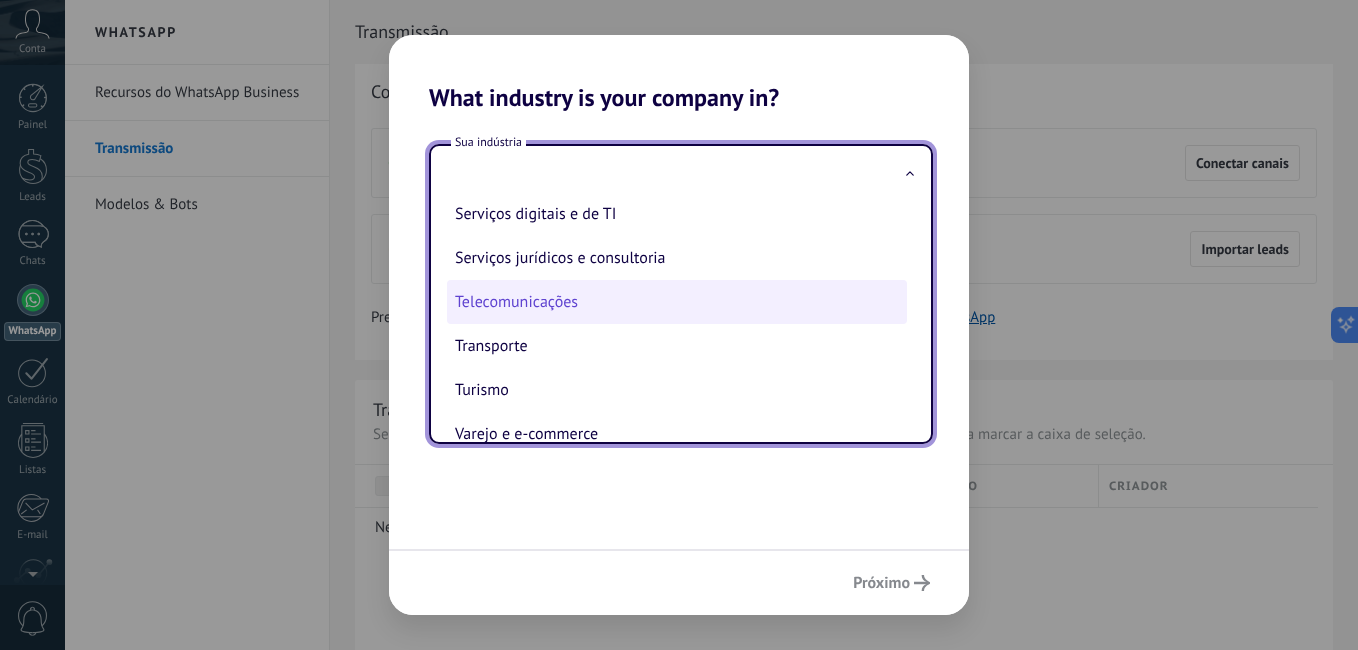 click on "Telecomunicações" at bounding box center [677, 302] 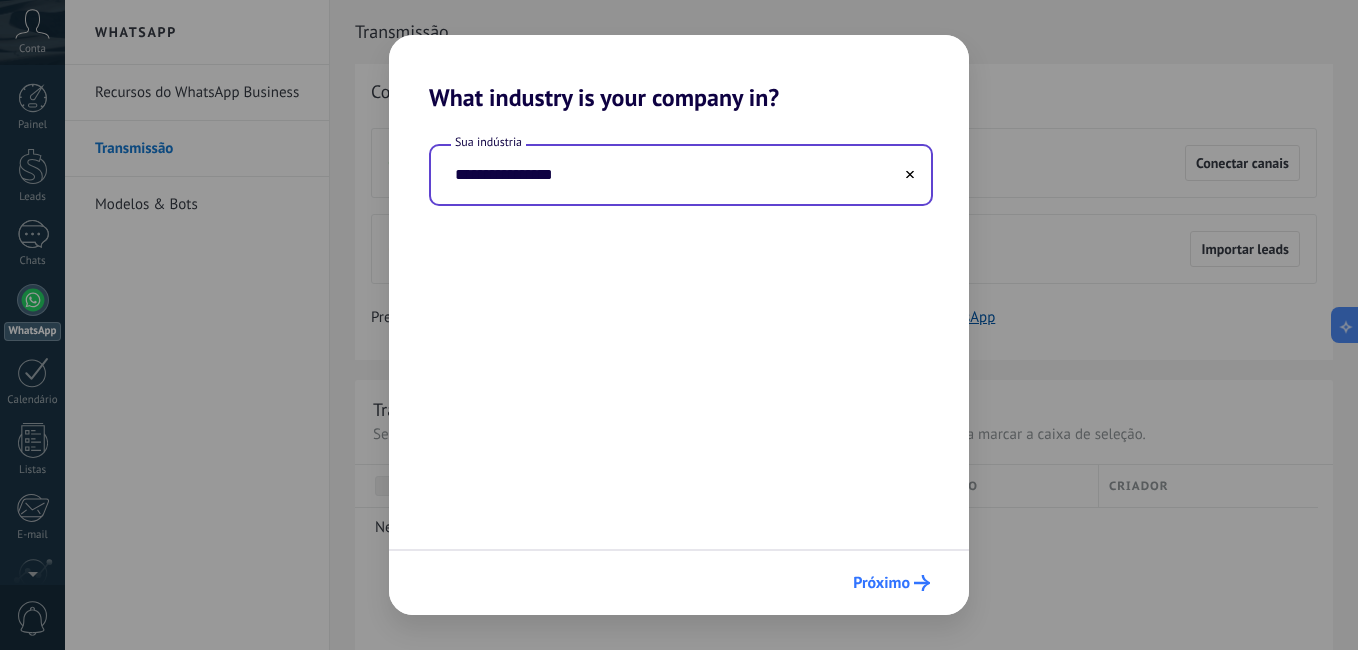 click on "Próximo" at bounding box center [881, 583] 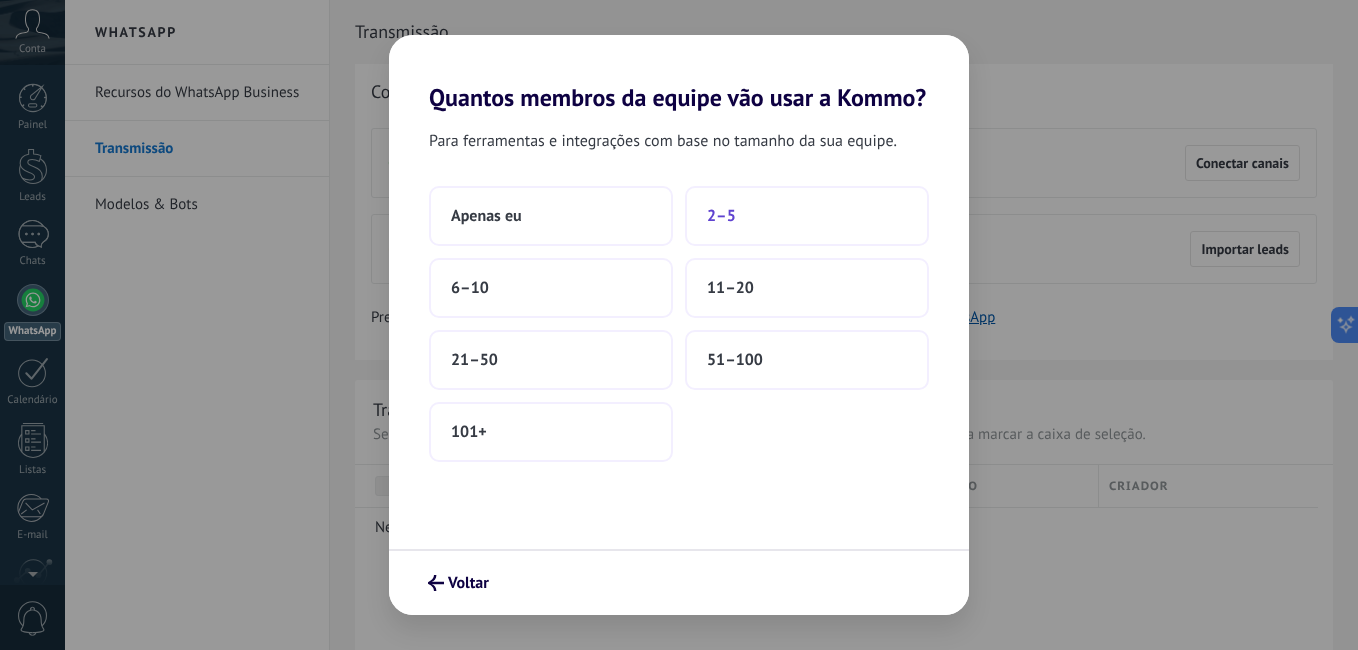 click on "2–5" at bounding box center (807, 216) 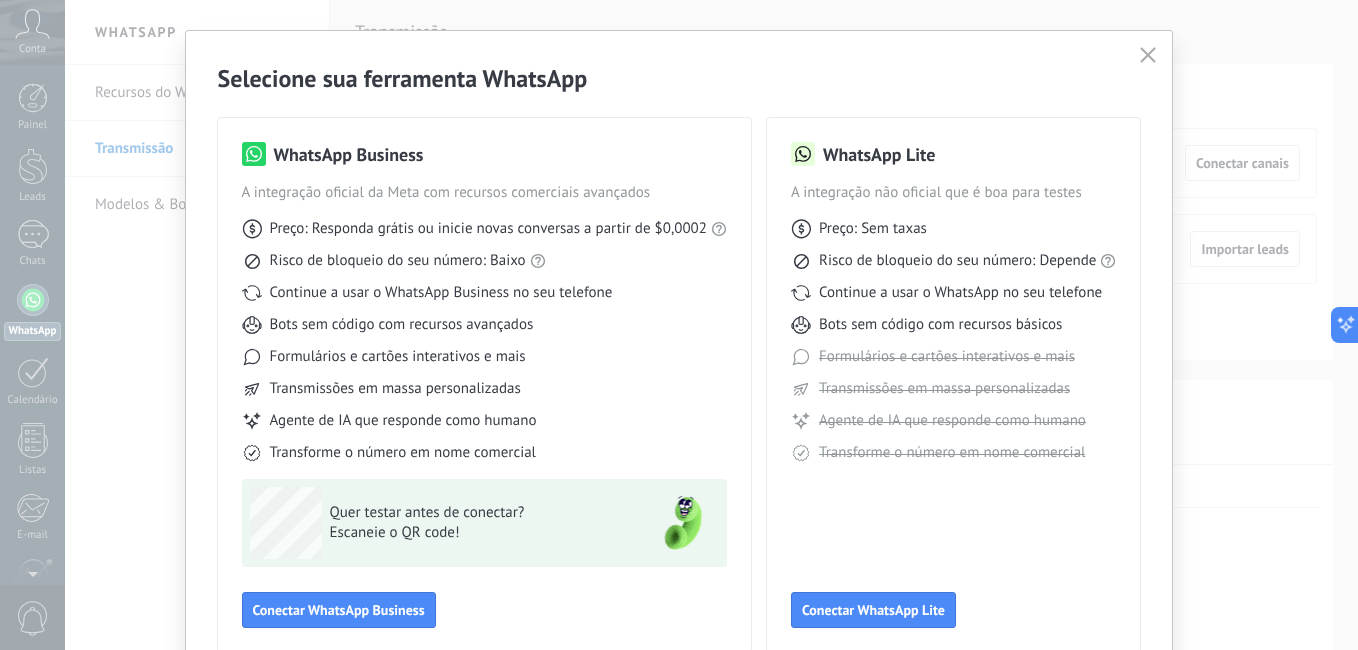 scroll, scrollTop: 135, scrollLeft: 0, axis: vertical 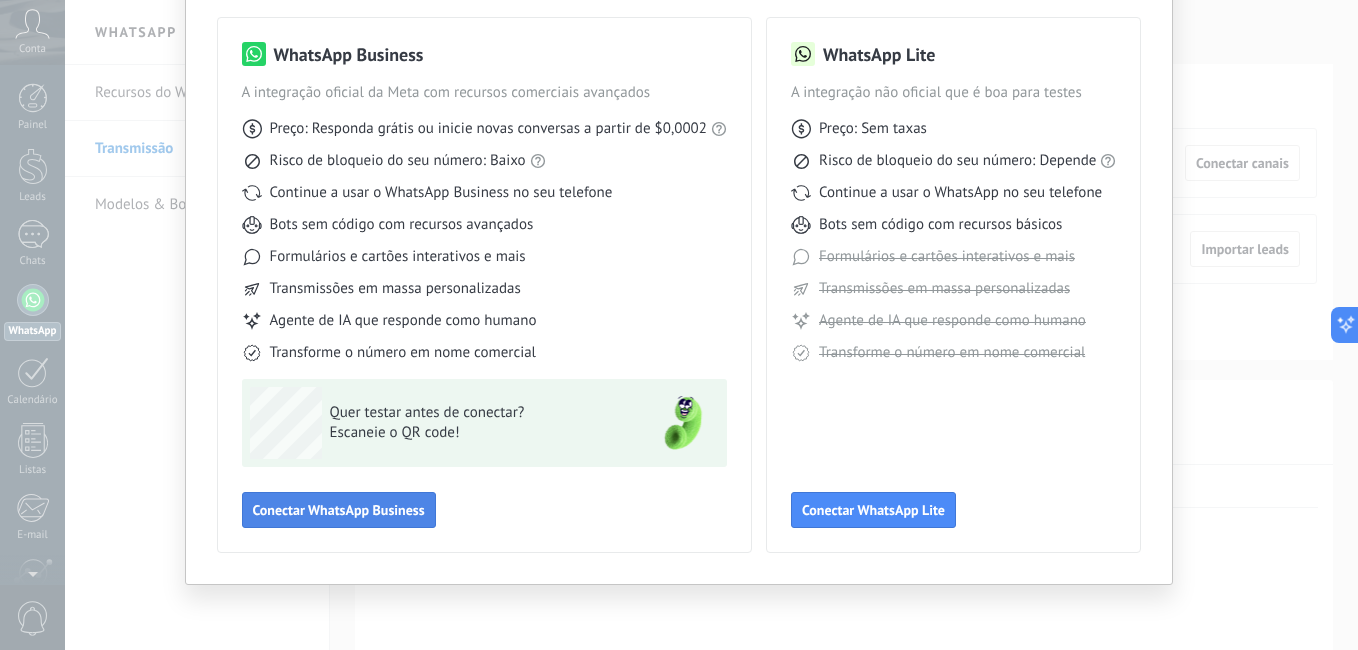 click on "Conectar WhatsApp Business" at bounding box center [339, 510] 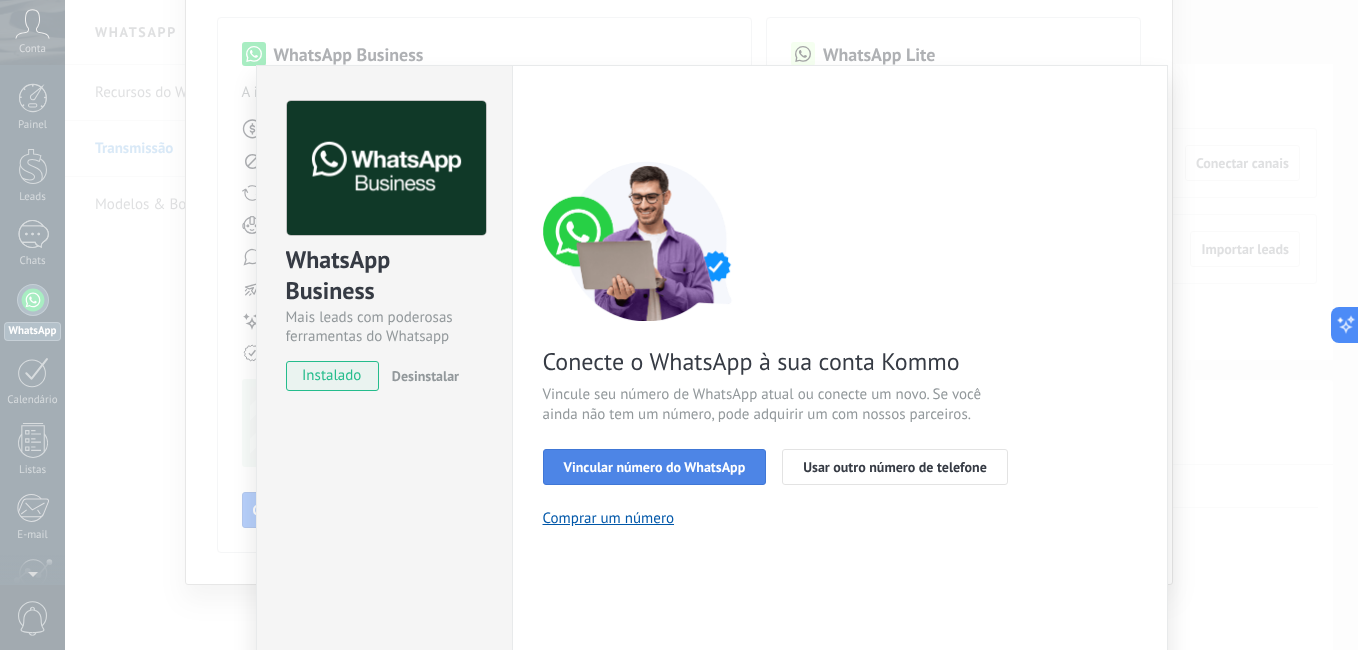 click on "Vincular número do WhatsApp" at bounding box center (655, 467) 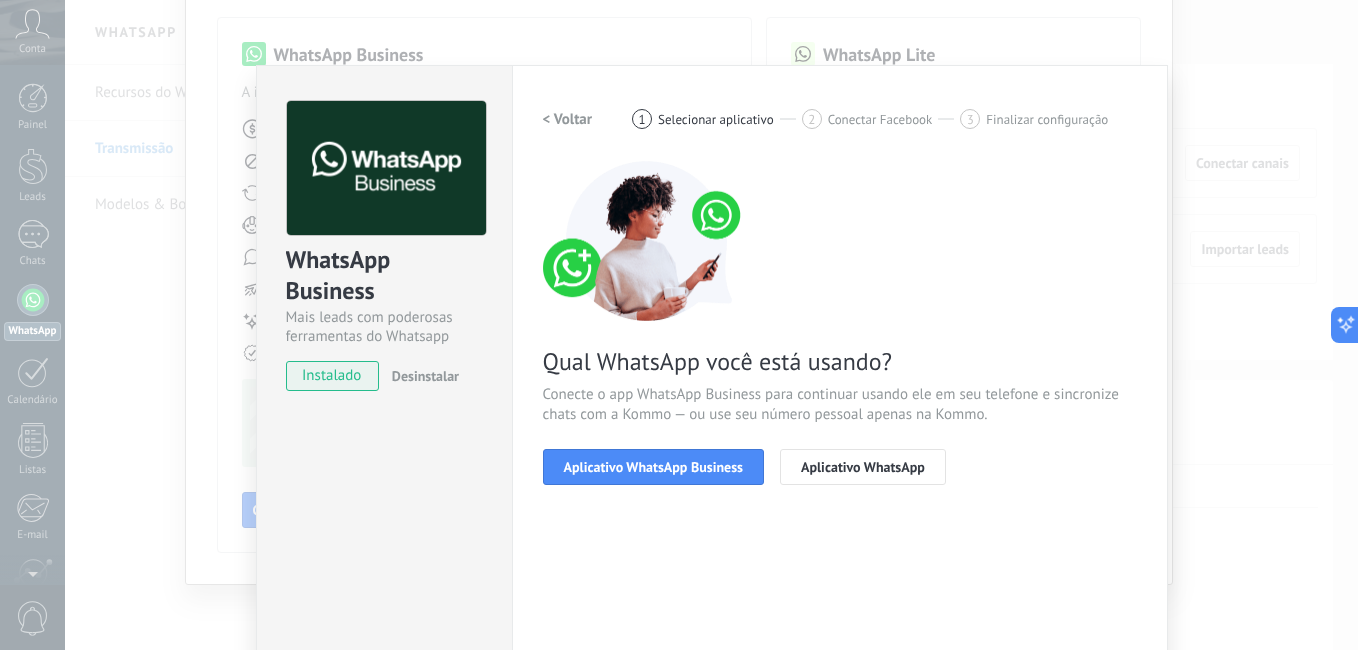 click on "Aplicativo WhatsApp Business" at bounding box center [653, 467] 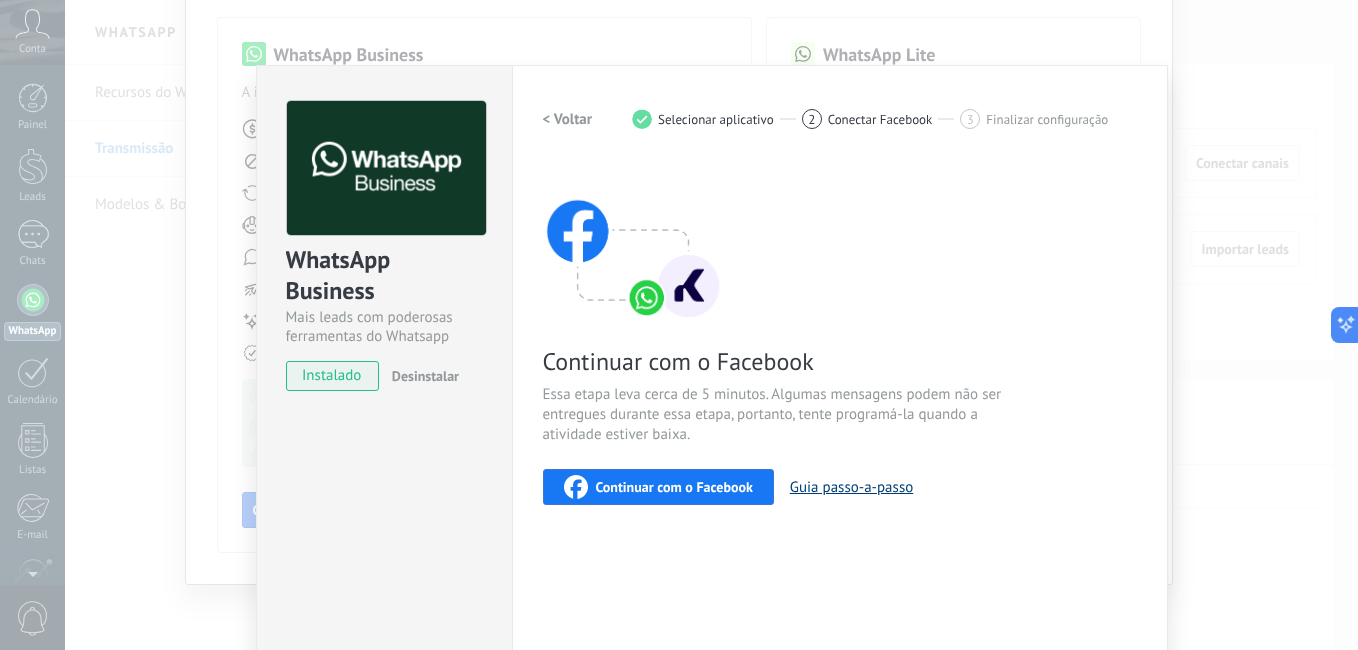 click on "Guia passo-a-passo" at bounding box center (851, 487) 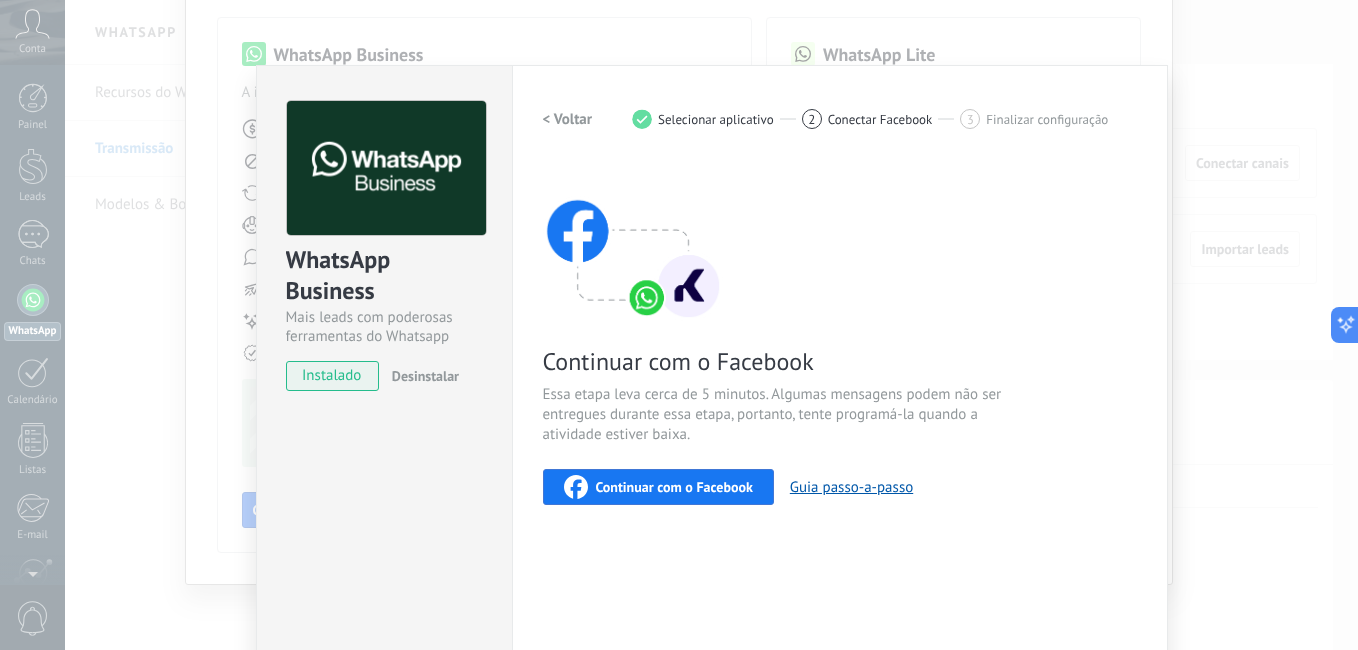 click on "Continuar com o Facebook Essa etapa leva cerca de 5 minutos. Algumas mensagens podem não ser entregues durante essa etapa, portanto, tente programá-la quando a atividade estiver baixa. Continuar com o Facebook Guia passo-a-passo" at bounding box center [840, 333] 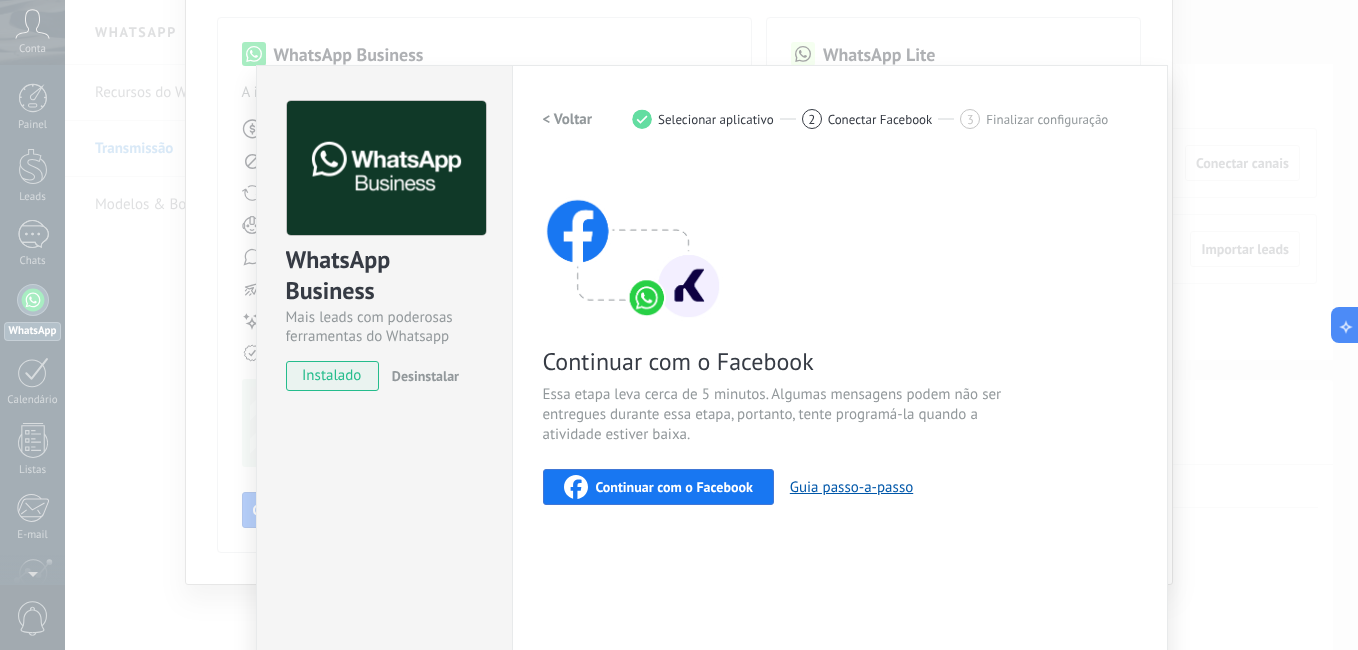 click on "Continuar com o Facebook" at bounding box center [658, 487] 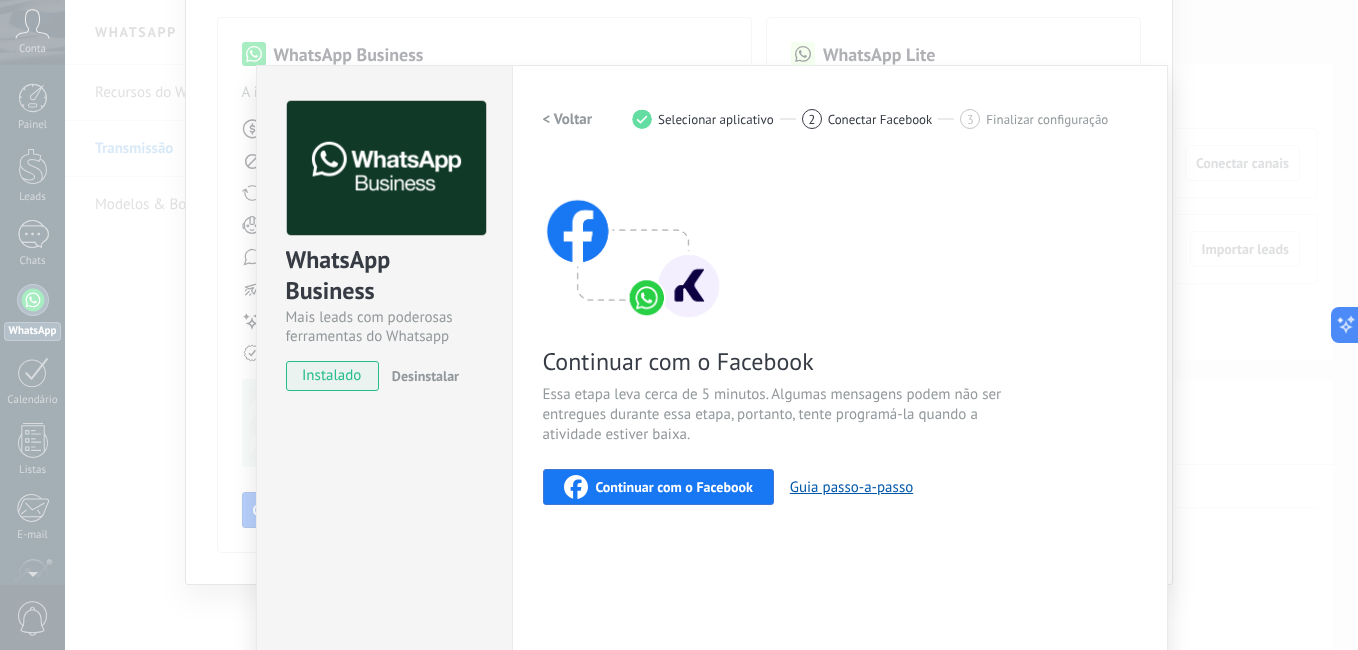 click on "< Voltar 1 Selecionar aplicativo 2 Conectar Facebook 3 Finalizar configuração" at bounding box center (840, 119) 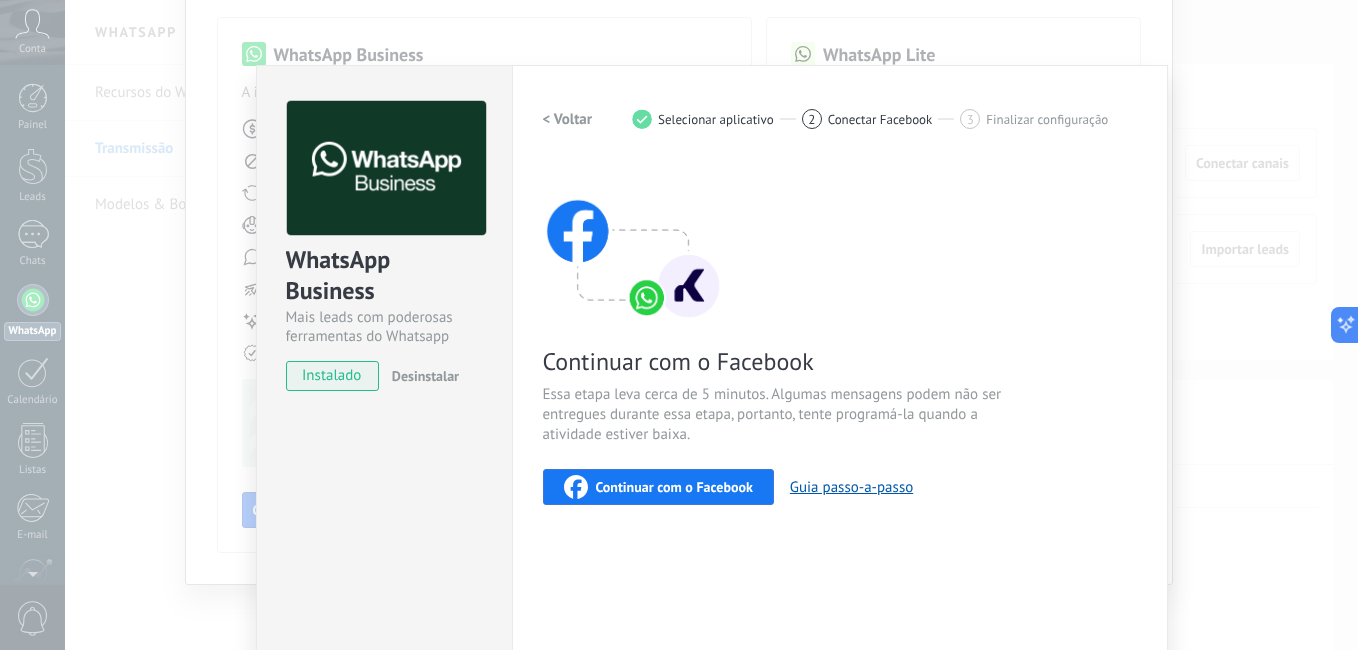 click on "Configurações Autorização This tab logs the users who have granted integration access to this account. If you want to to remove a user's ability to send requests to the account on behalf of this integration, you can revoke access. If access is revoked from all users, the integration will stop working. This app is installed, but no one has given it access yet. WhatsApp Cloud API Mais _: Salvar < Voltar 1 Selecionar aplicativo 2 Conectar Facebook 3 Finalizar configuração Continuar com o Facebook Essa etapa leva cerca de 5 minutos. Algumas mensagens podem não ser entregues durante essa etapa, portanto, tente programá-la quando a atividade estiver baixa. Continuar com o Facebook Guia passo-a-passo Precisa de ajuda?" at bounding box center (840, 410) 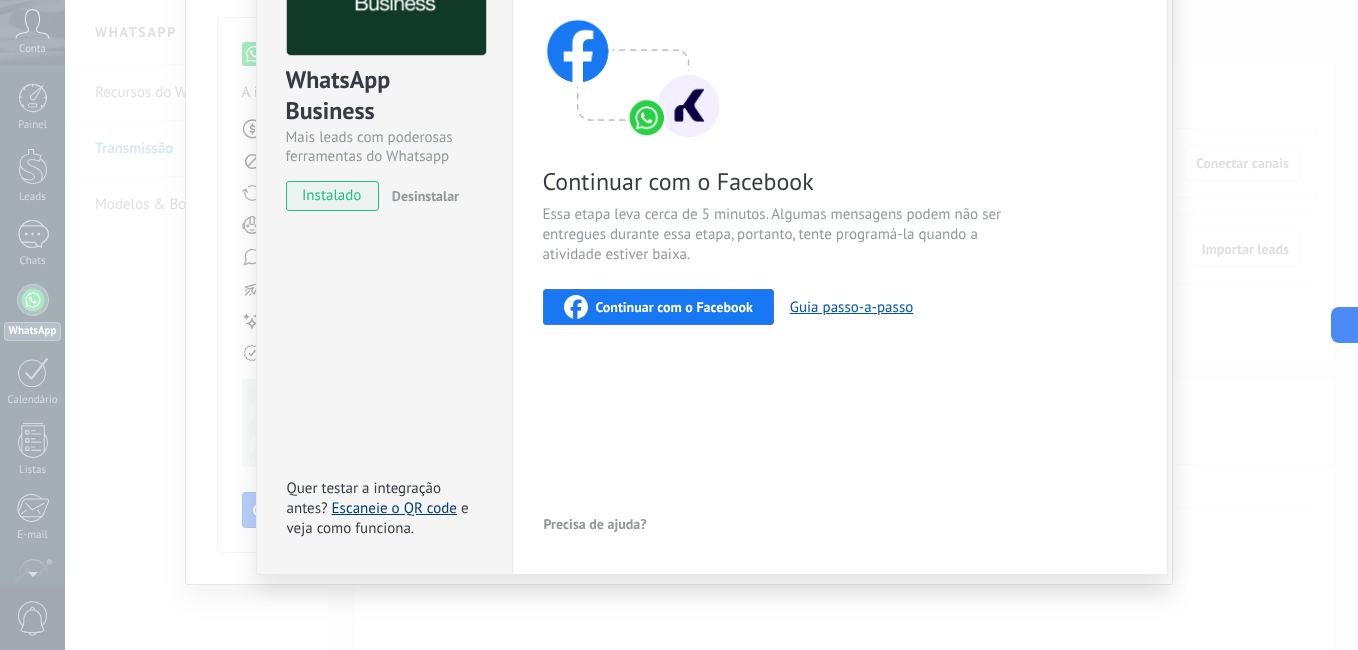 click on "Escaneie o QR code" at bounding box center [394, 508] 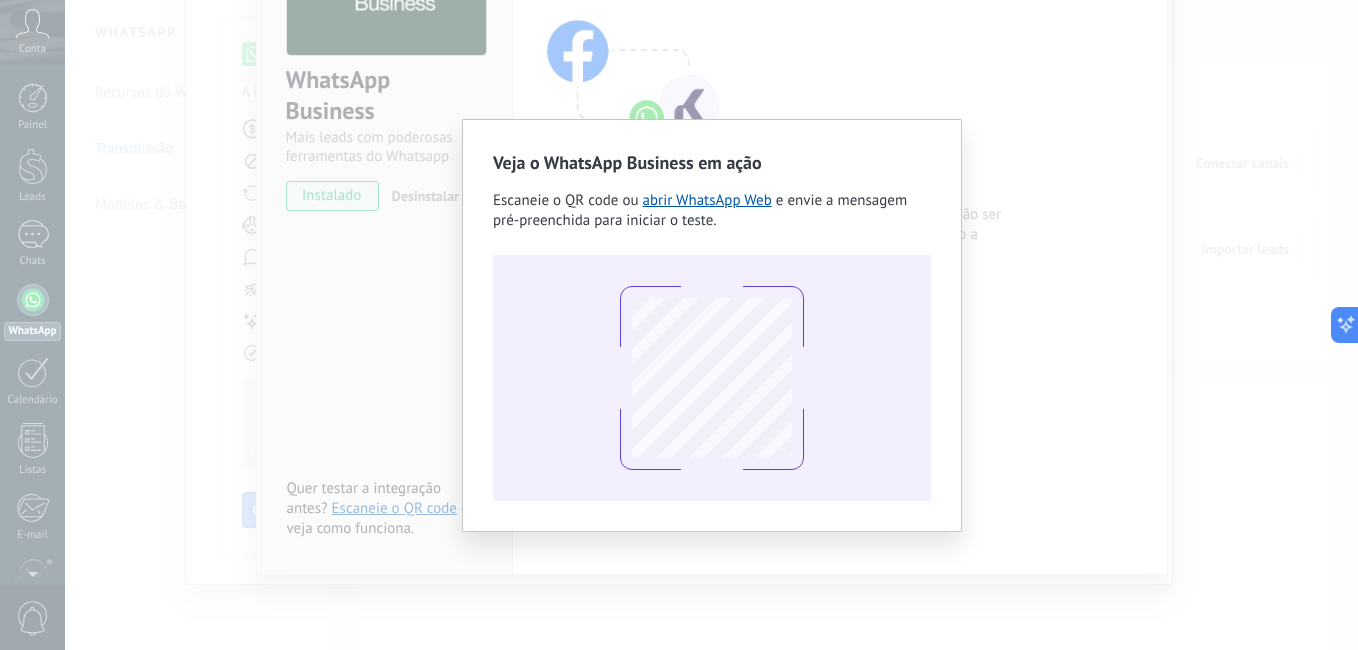 click on "Veja o WhatsApp Business em ação Escaneie o QR code ou   abrir WhatsApp Web   e envie a mensagem pré-preenchida para iniciar o teste." at bounding box center (679, 325) 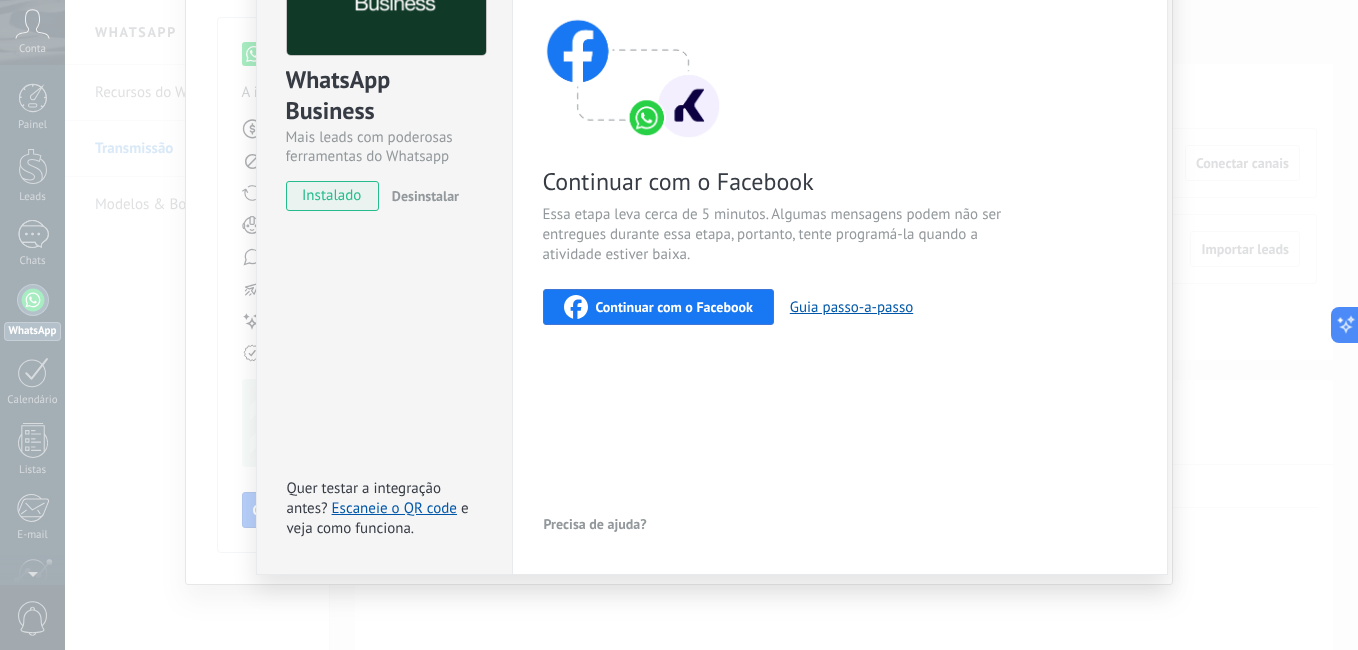 scroll, scrollTop: 0, scrollLeft: 0, axis: both 